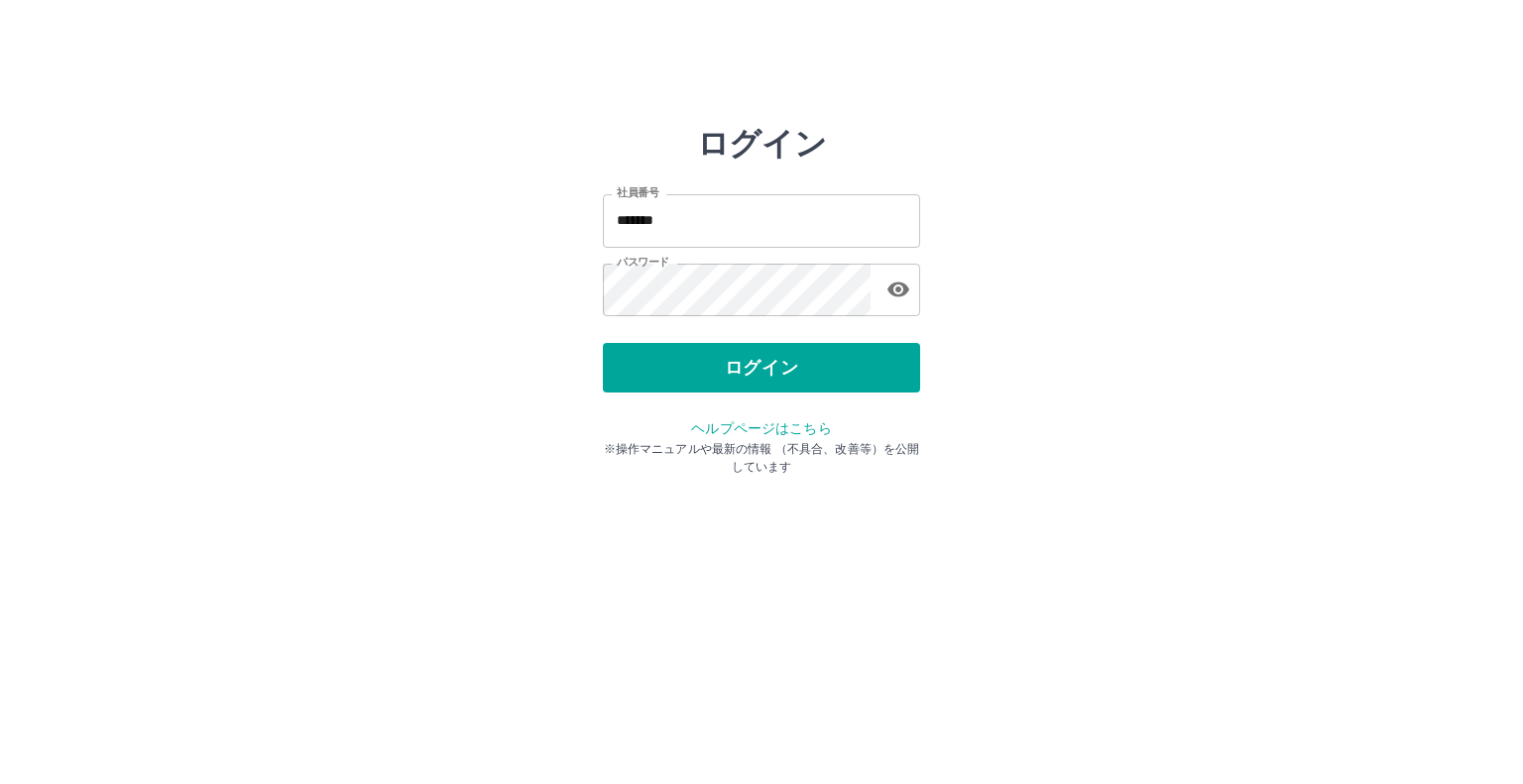 scroll, scrollTop: 0, scrollLeft: 0, axis: both 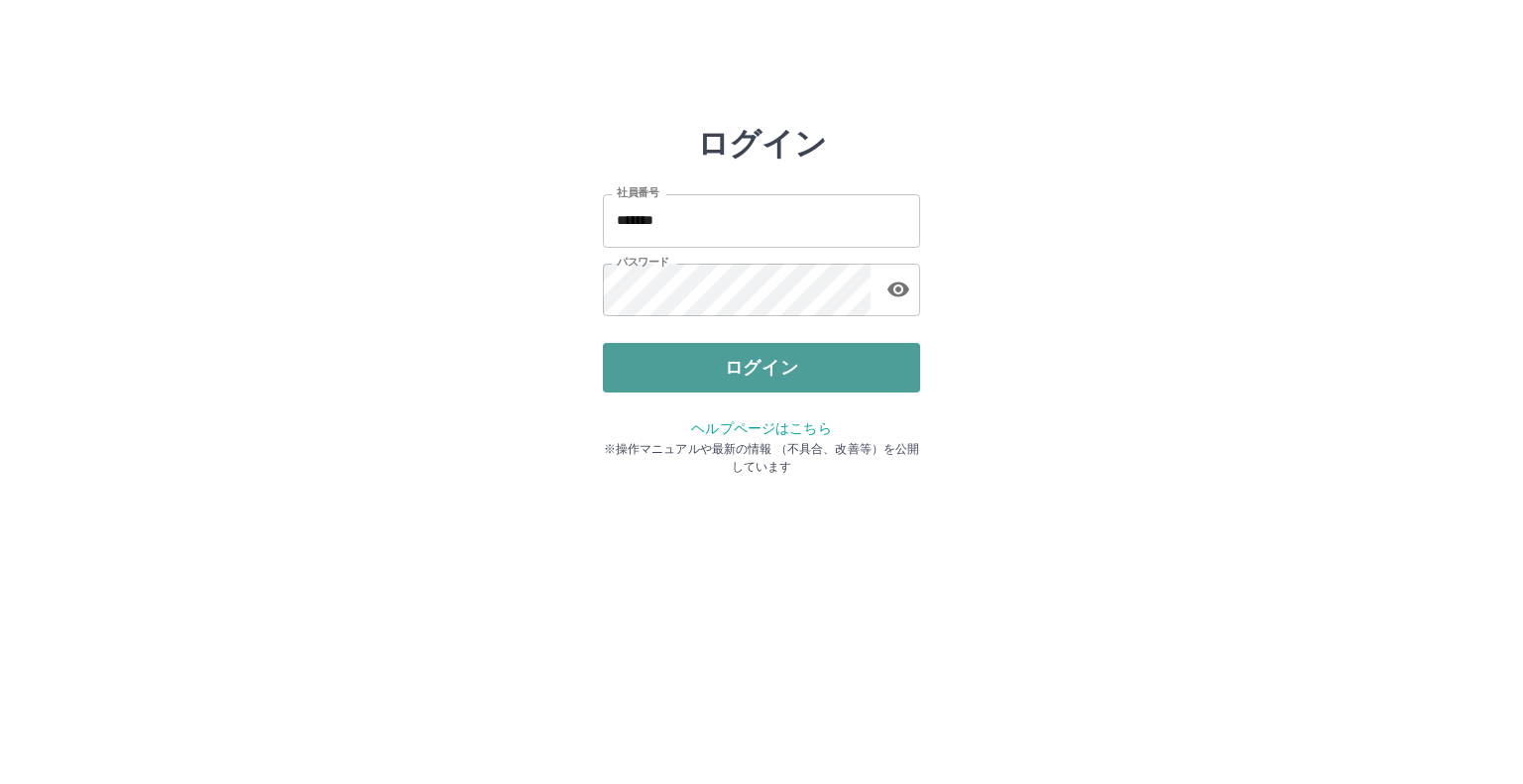 click on "ログイン" at bounding box center [762, 368] 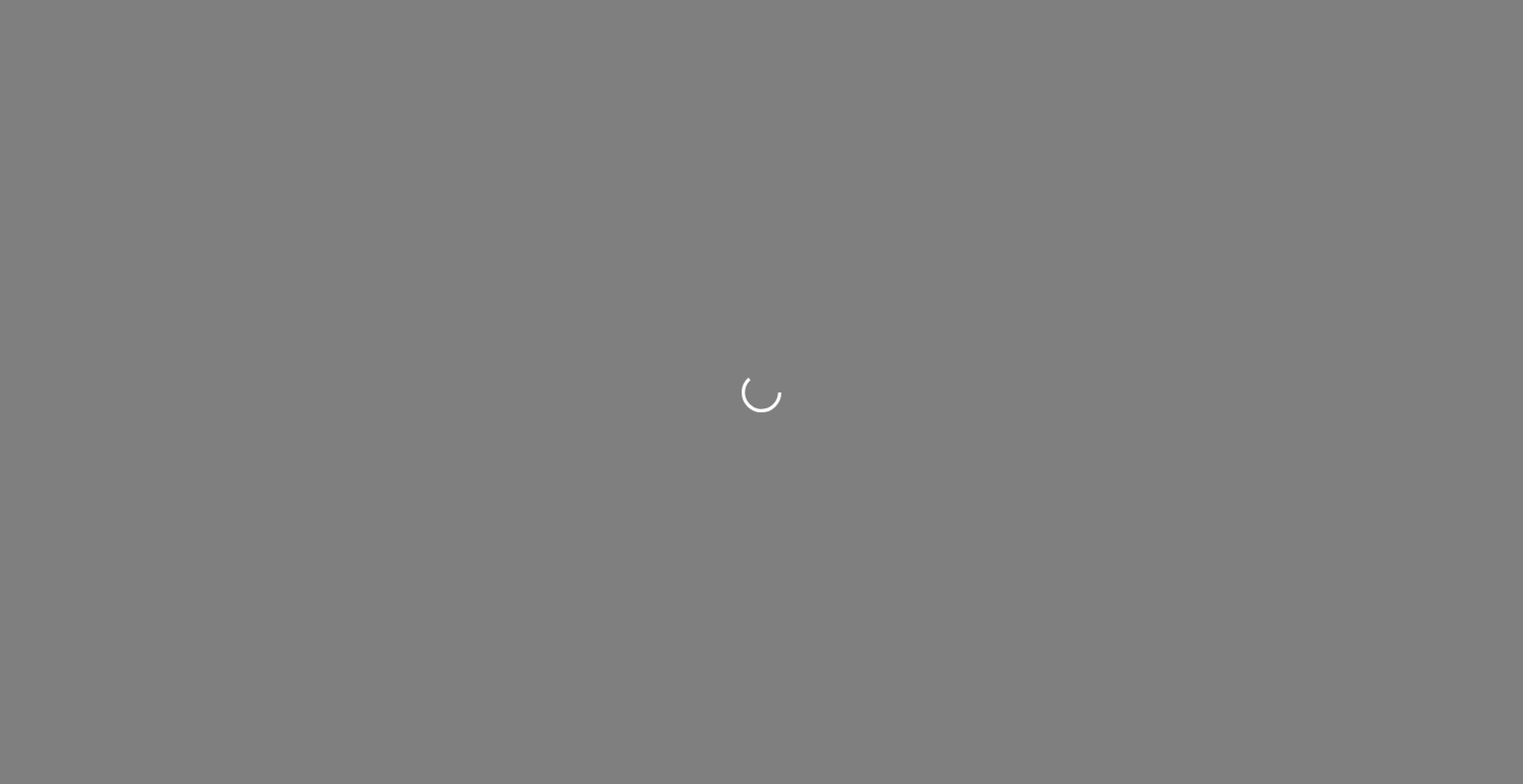 scroll, scrollTop: 0, scrollLeft: 0, axis: both 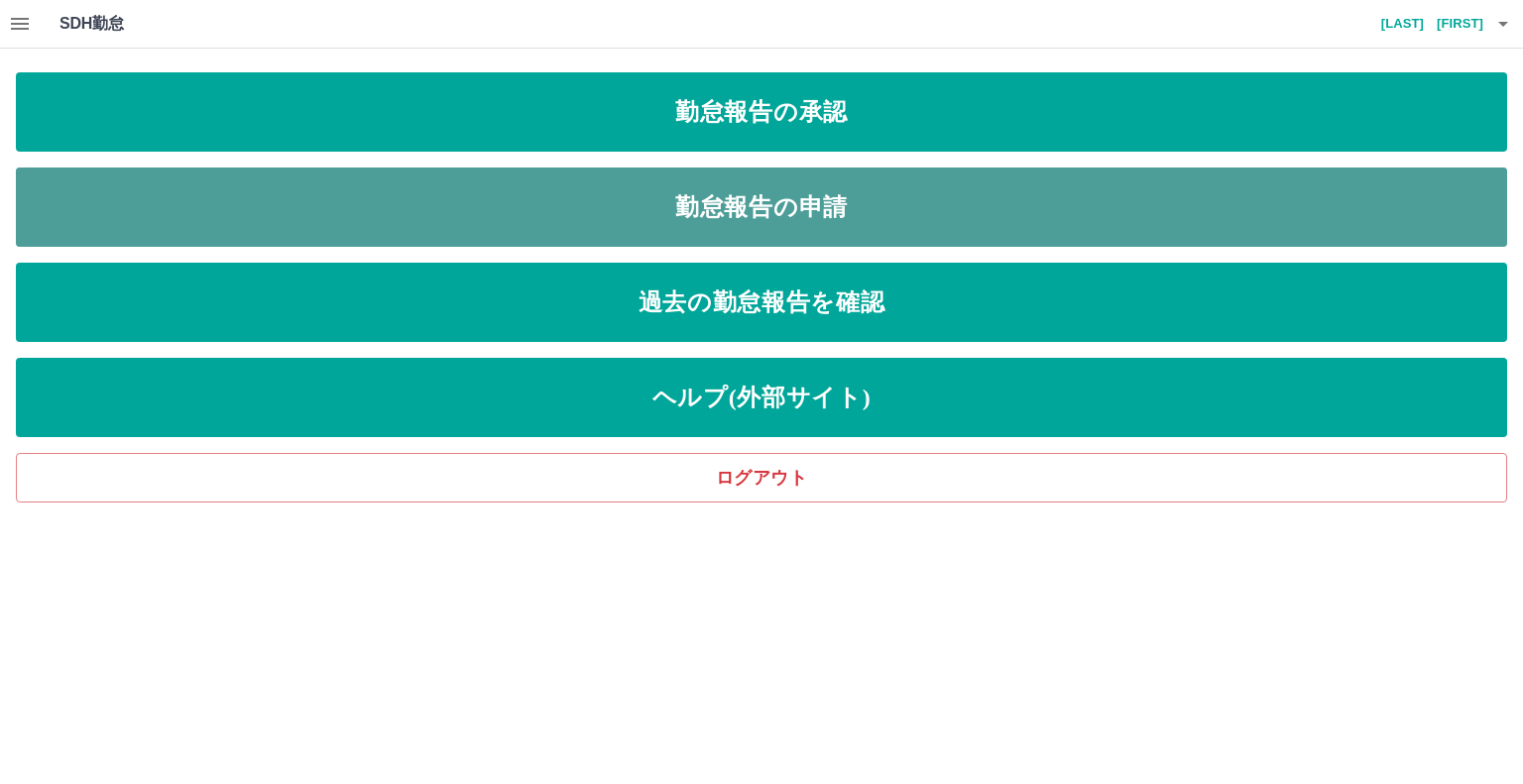 click on "勤怠報告の申請" at bounding box center (762, 207) 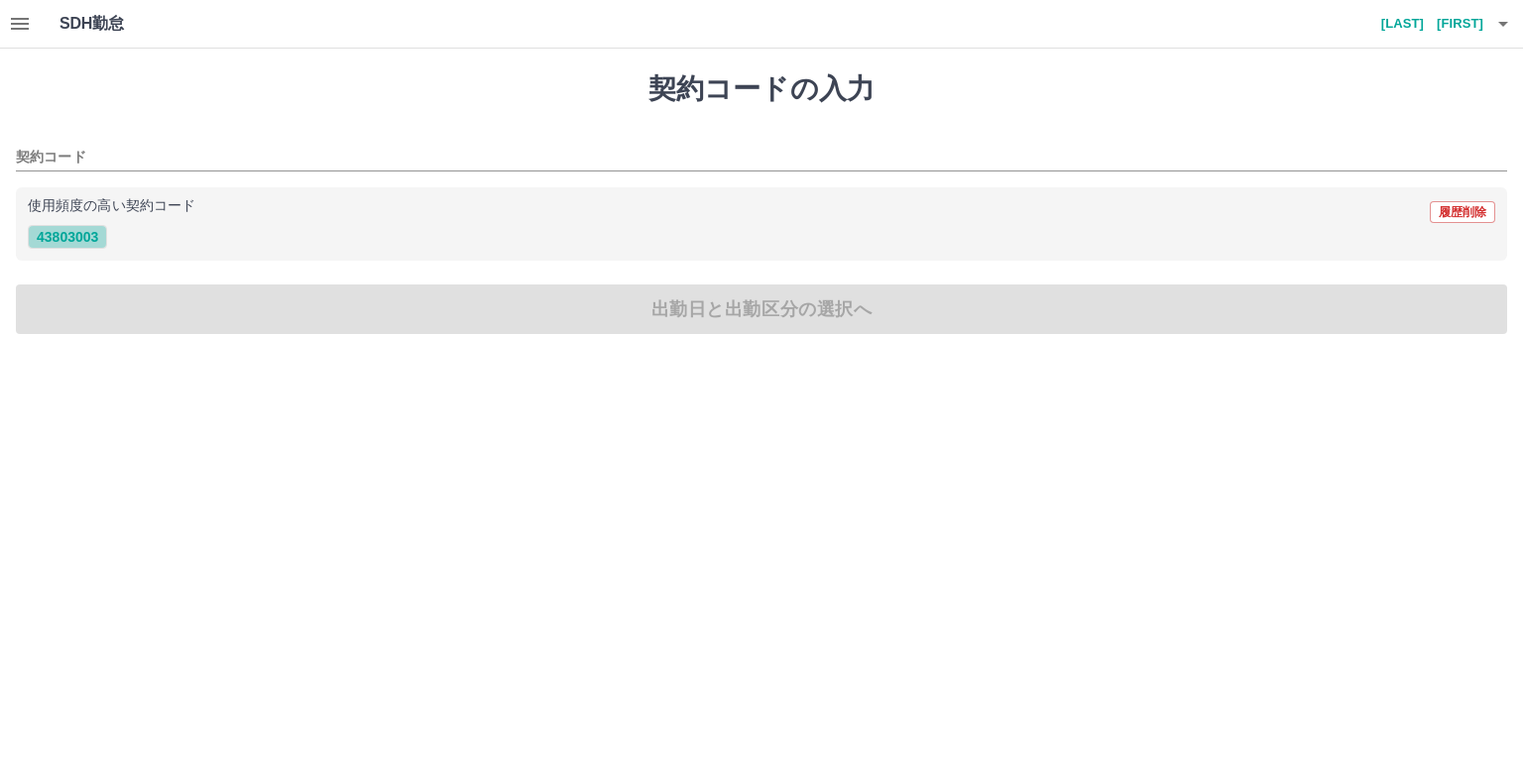 click on "43803003" at bounding box center [67, 237] 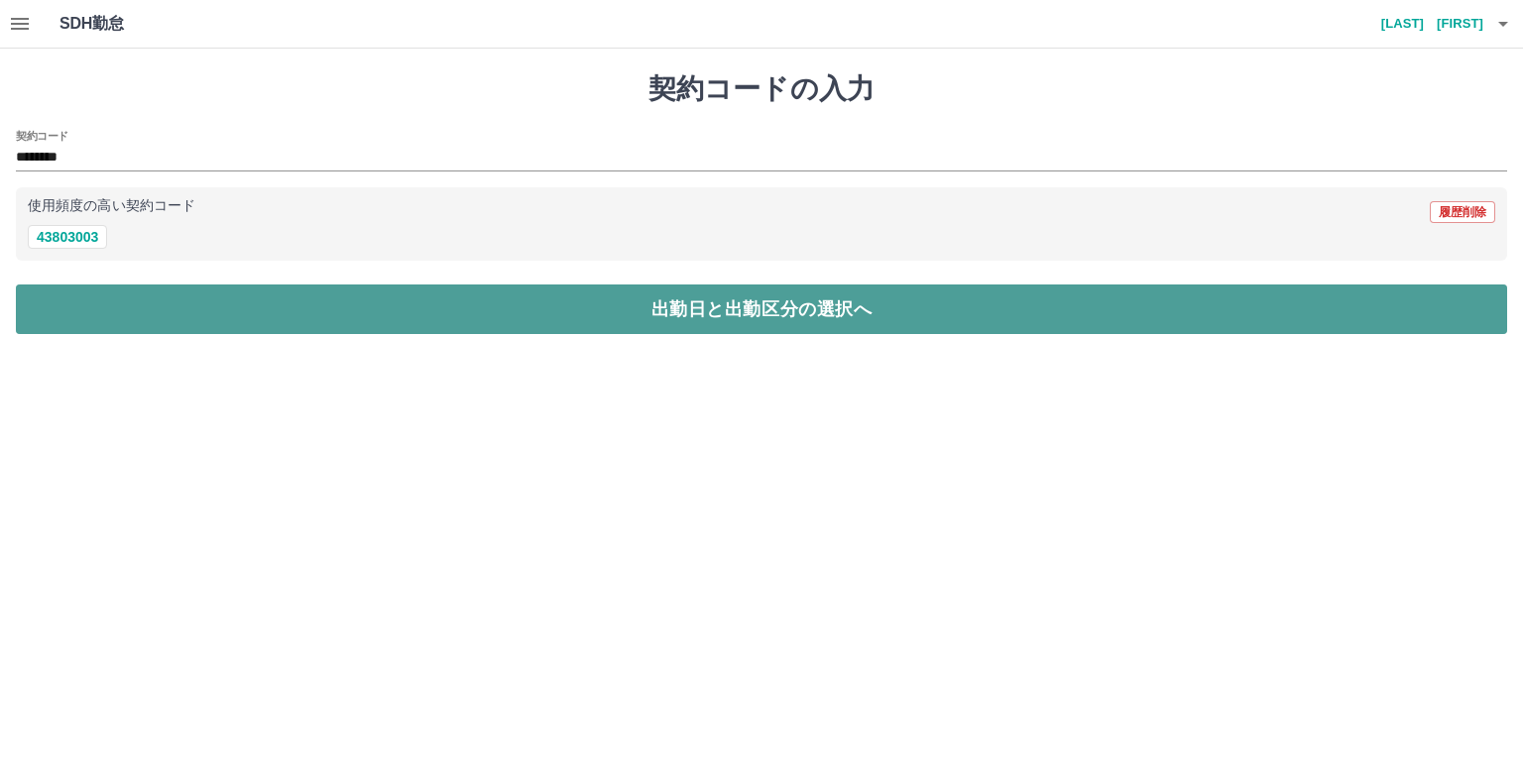 click on "出勤日と出勤区分の選択へ" at bounding box center [762, 309] 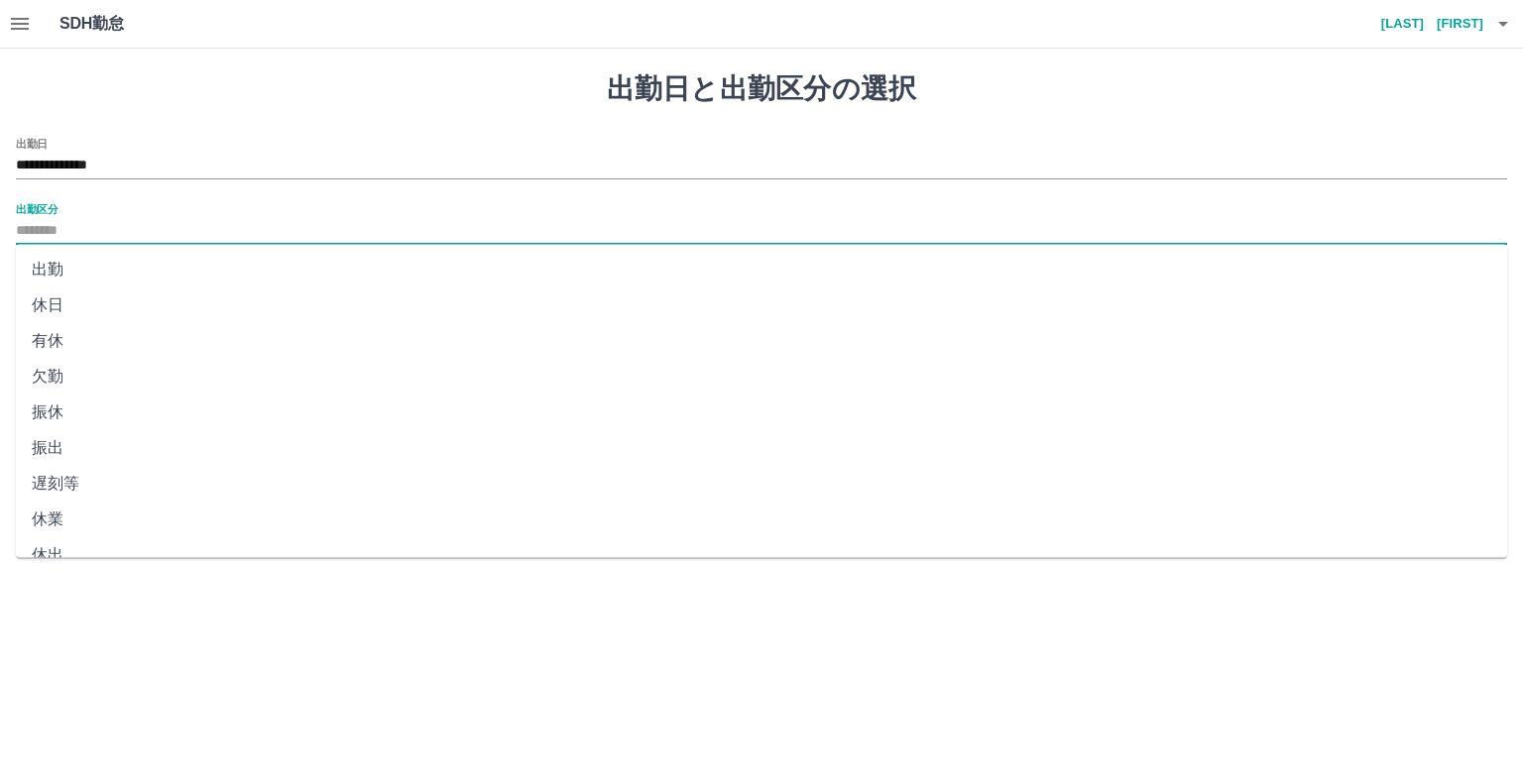 click on "出勤区分" at bounding box center [762, 231] 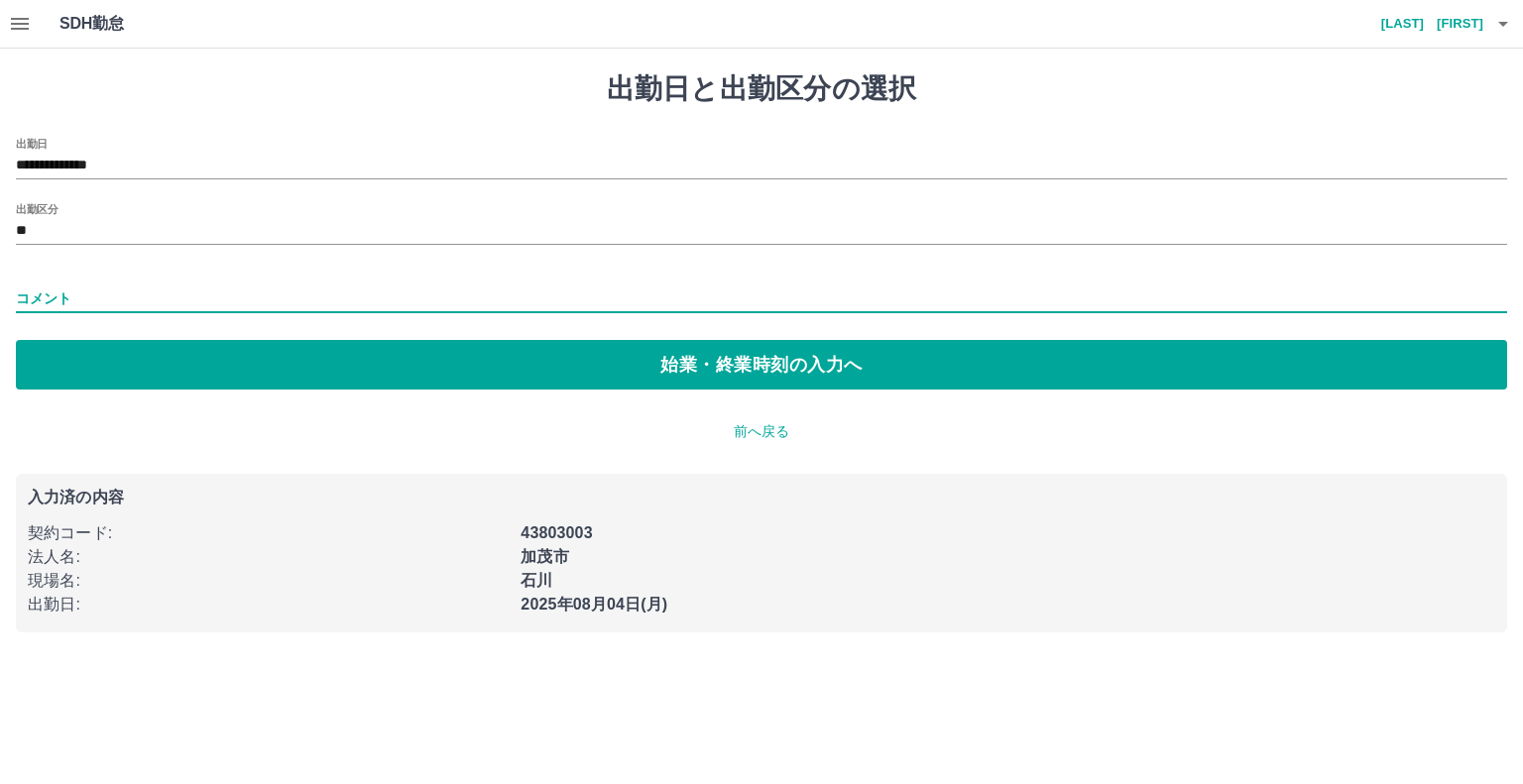 click on "コメント" at bounding box center [762, 298] 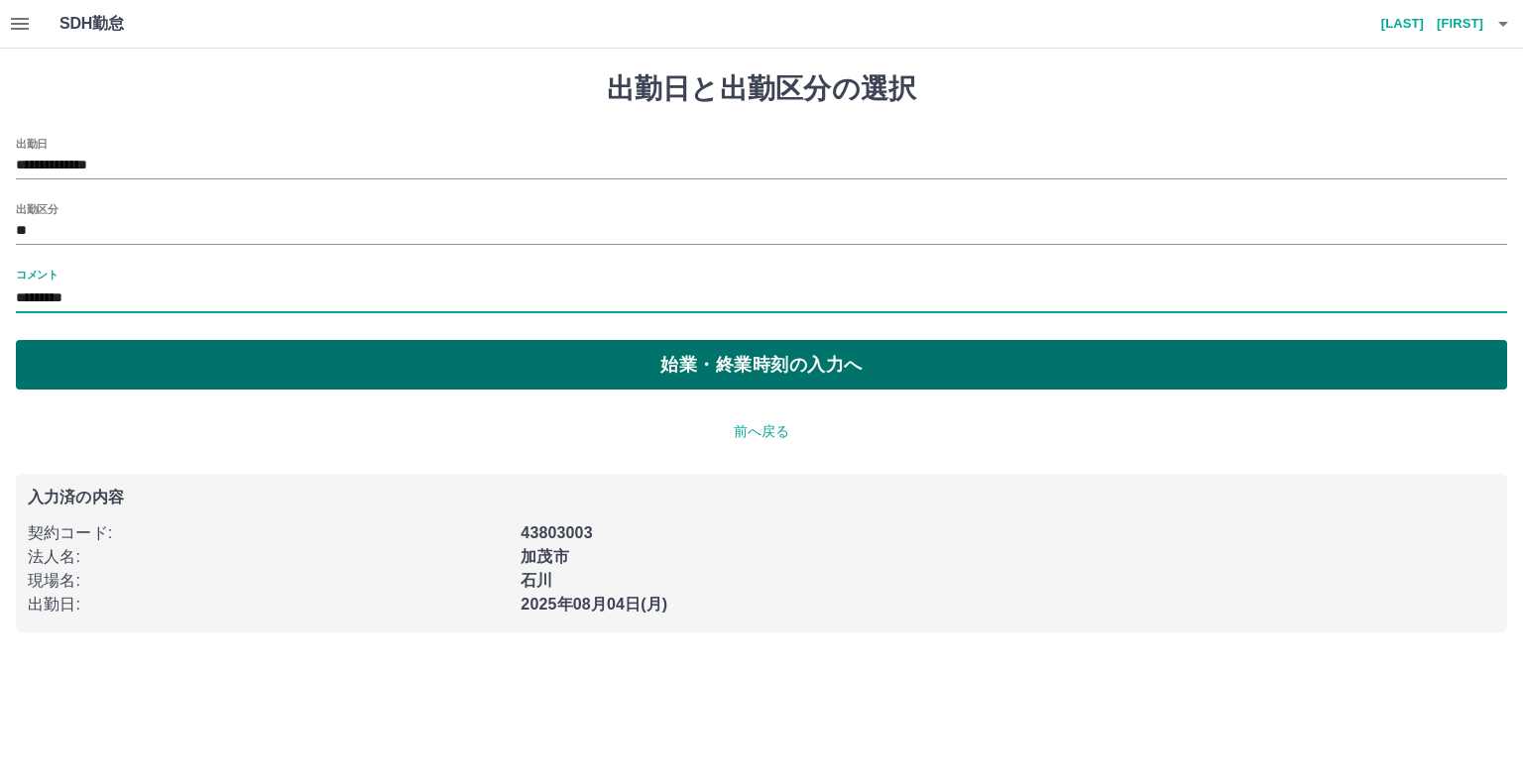type on "*********" 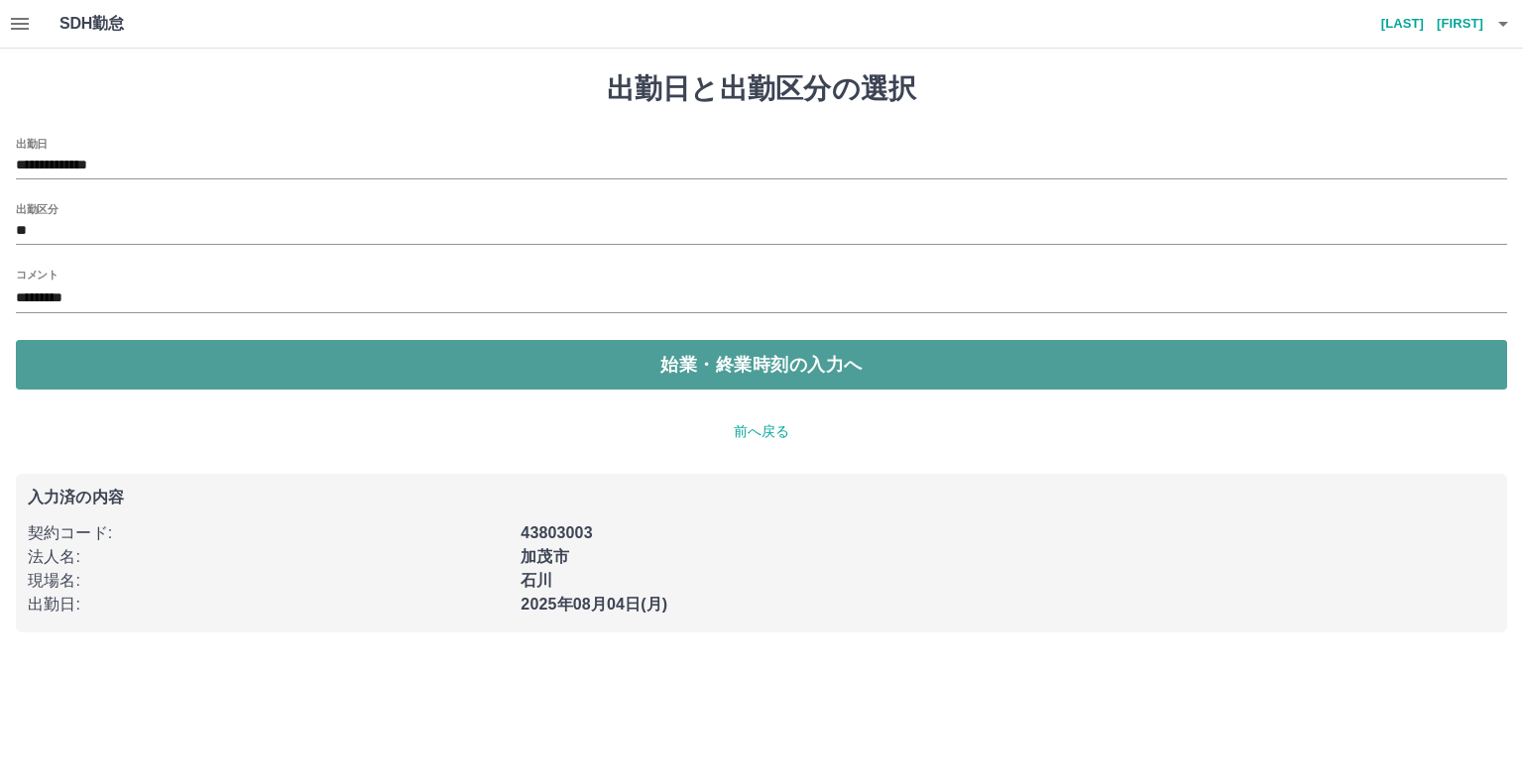 click on "始業・終業時刻の入力へ" at bounding box center [762, 365] 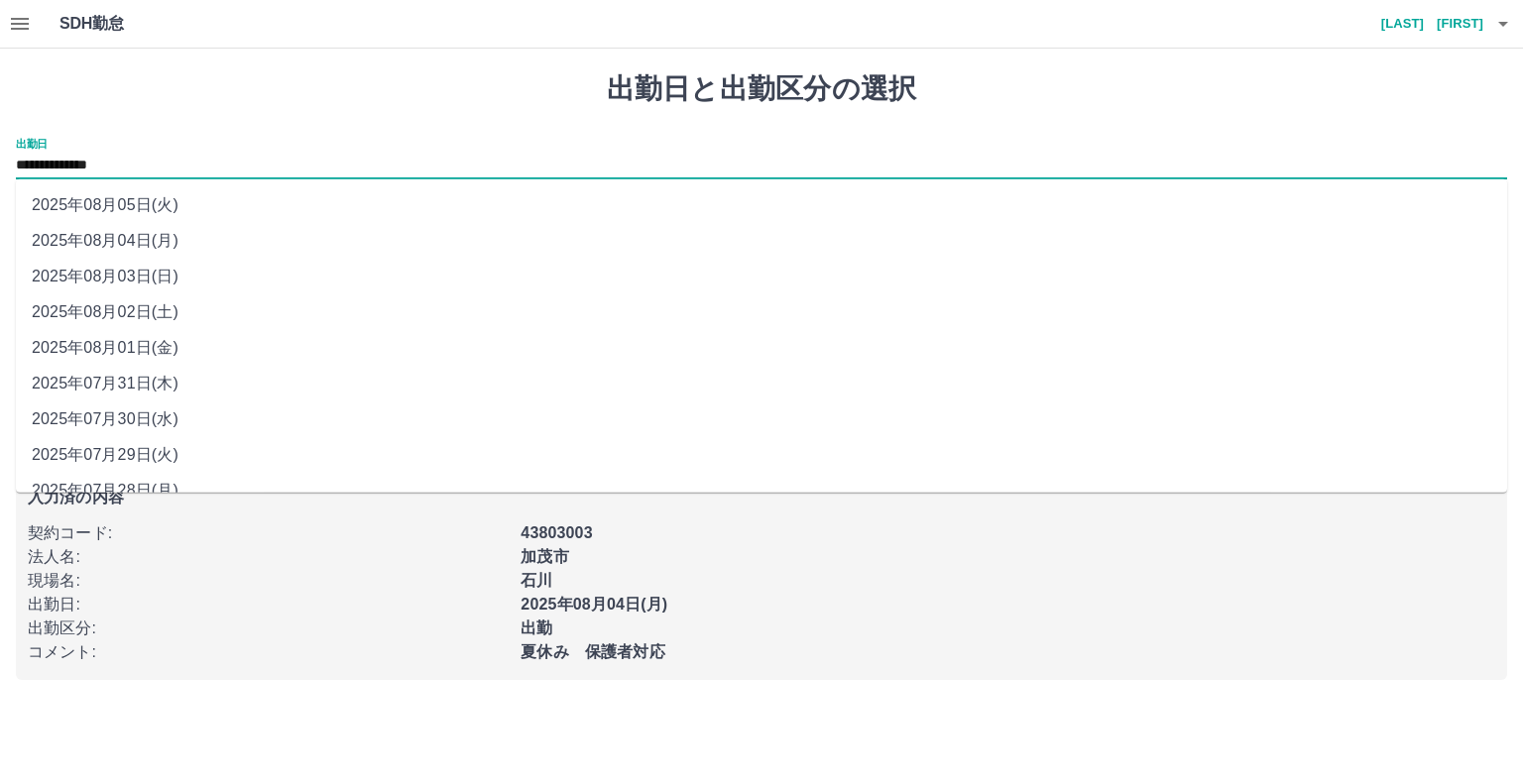click on "**********" at bounding box center (762, 166) 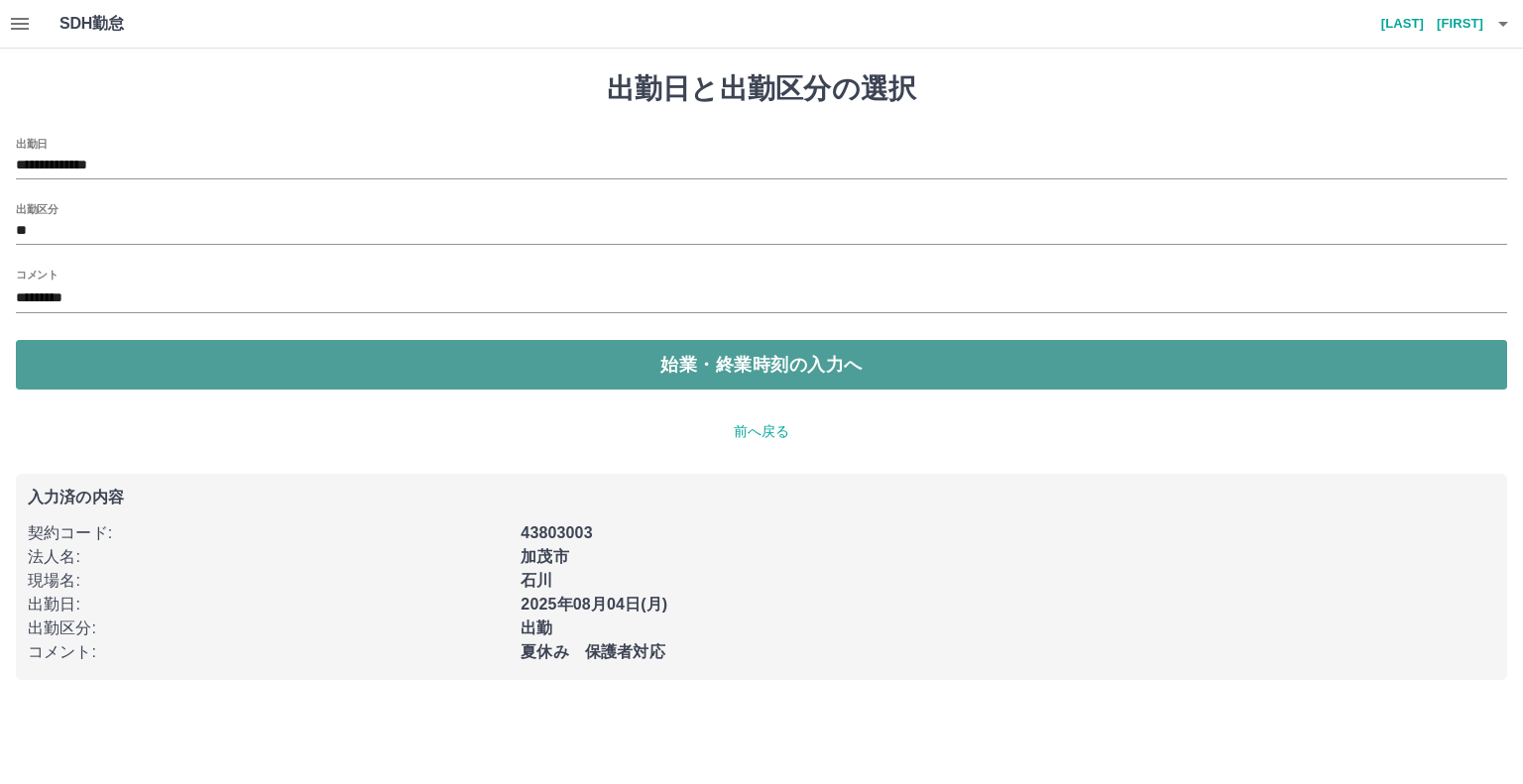 click on "始業・終業時刻の入力へ" at bounding box center (762, 365) 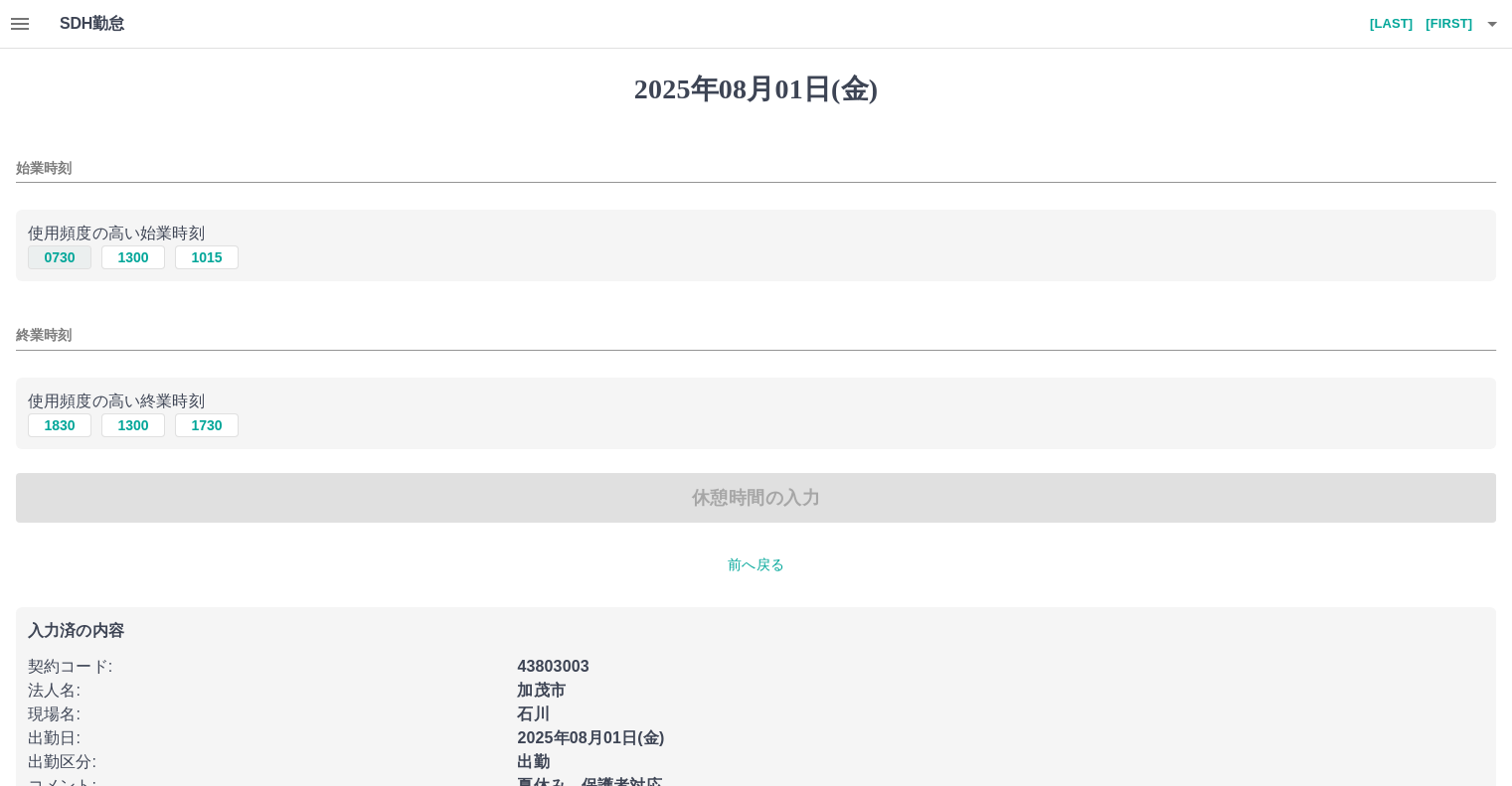 click on "0730" at bounding box center (60, 257) 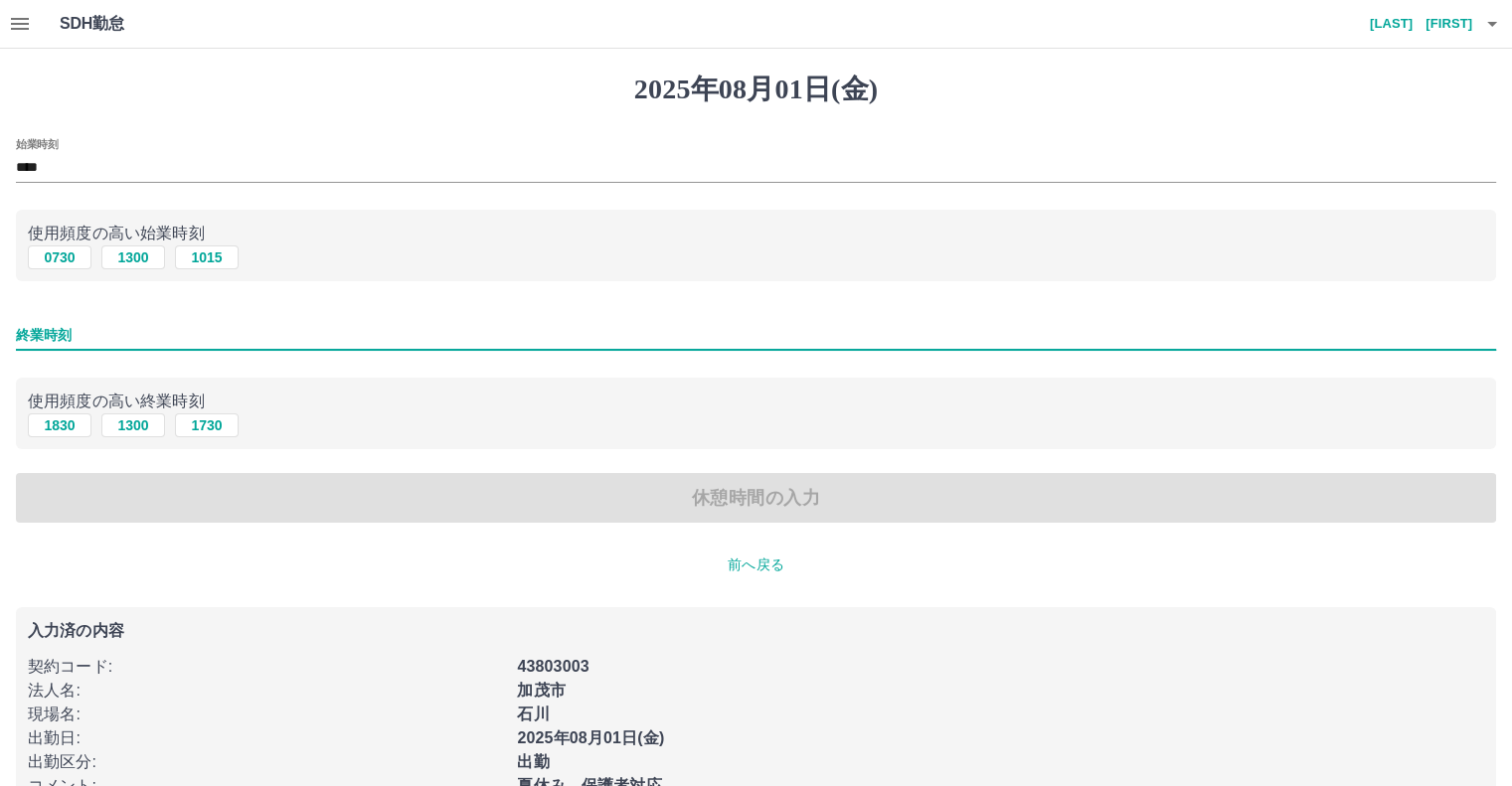 click on "終業時刻" at bounding box center (756, 335) 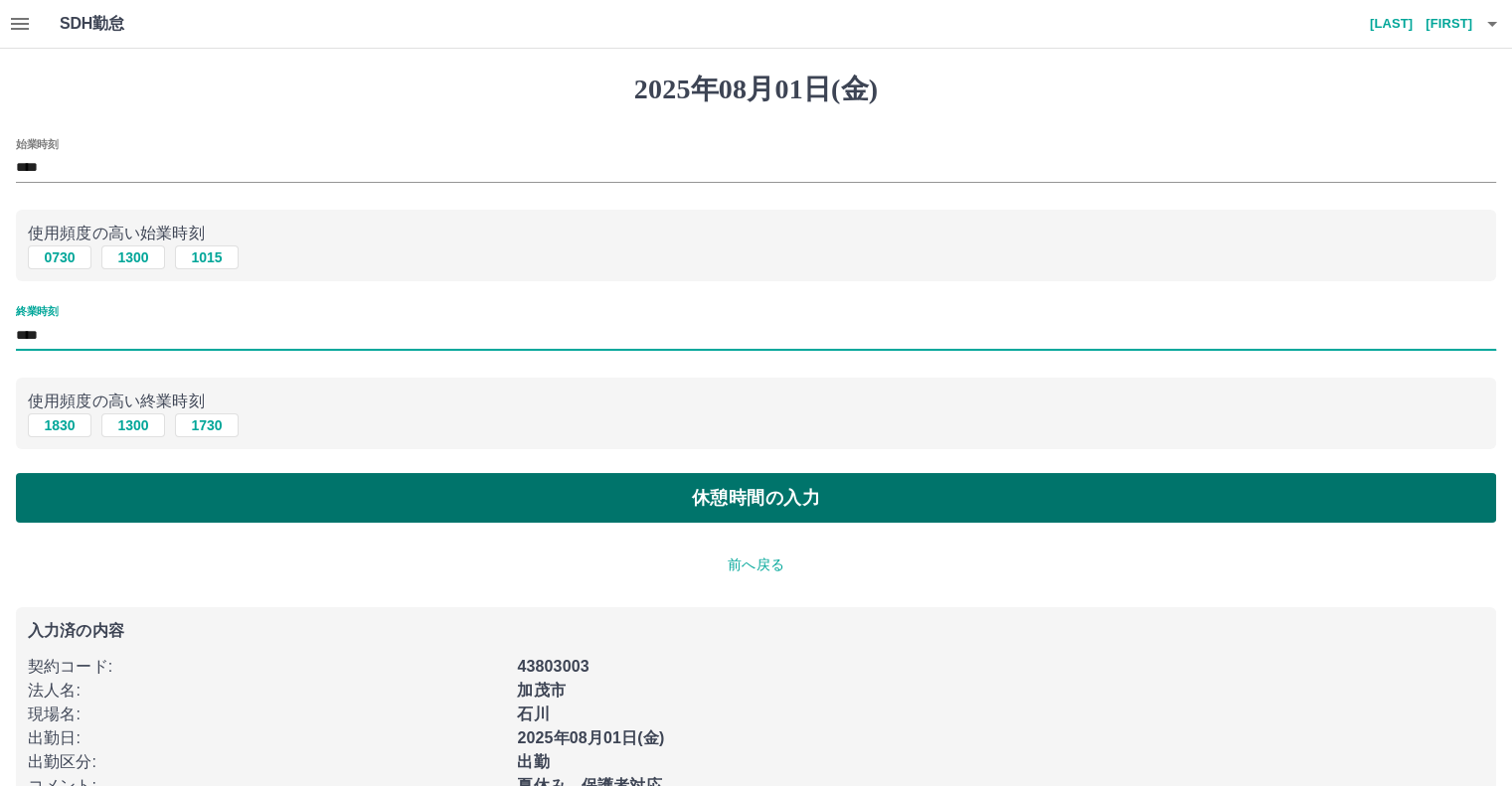 type on "****" 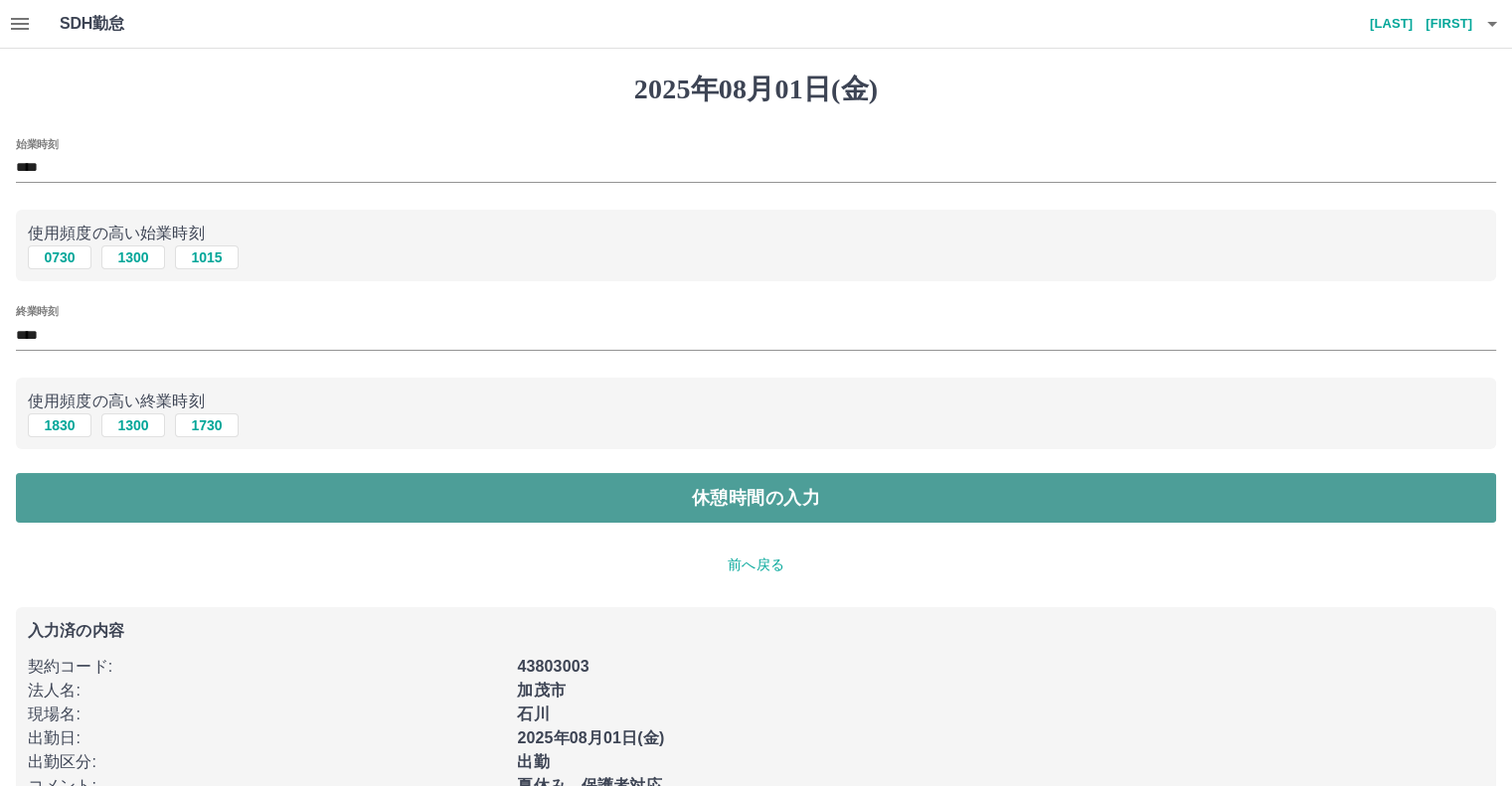 click on "休憩時間の入力" at bounding box center (756, 498) 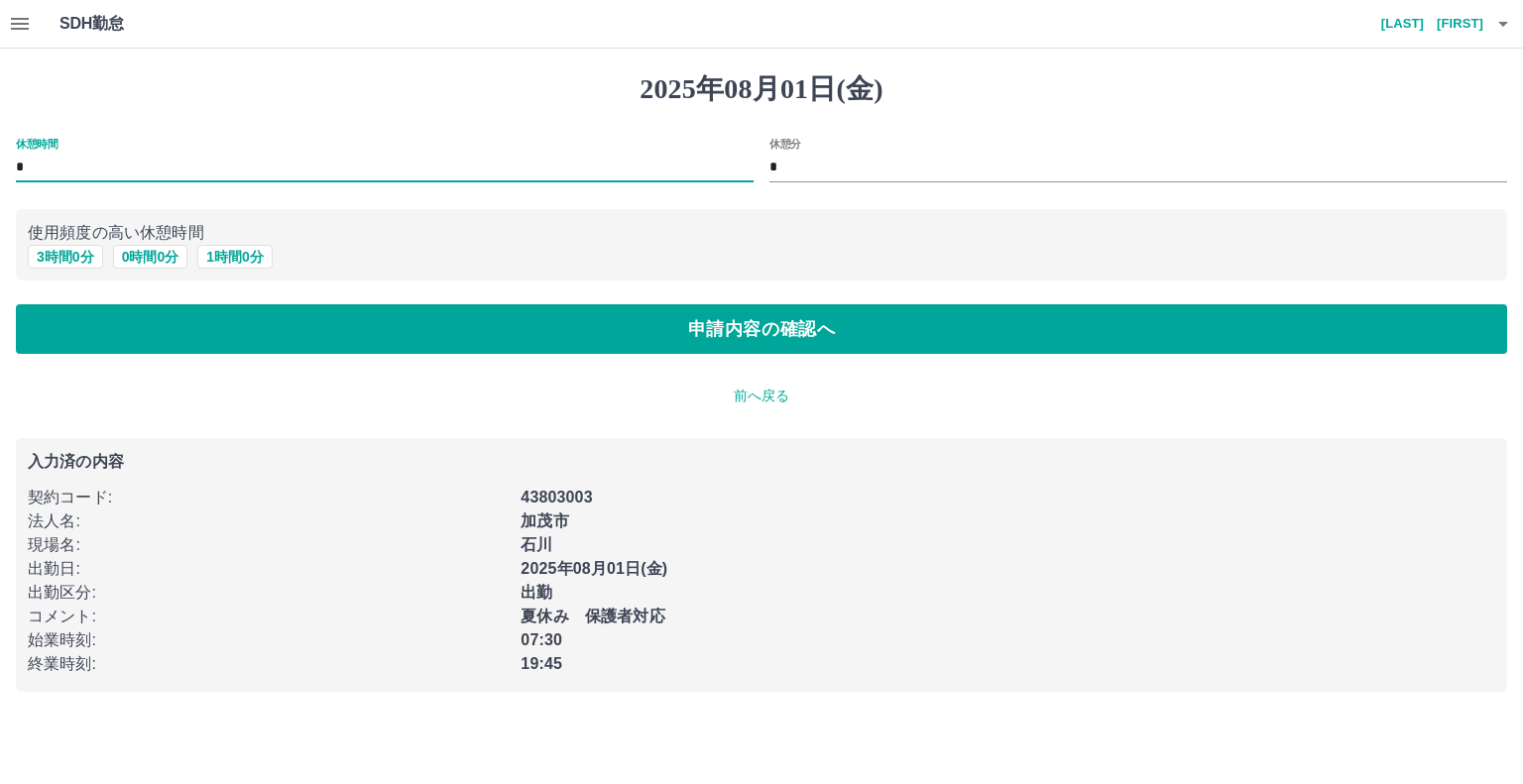 click on "*" at bounding box center (385, 168) 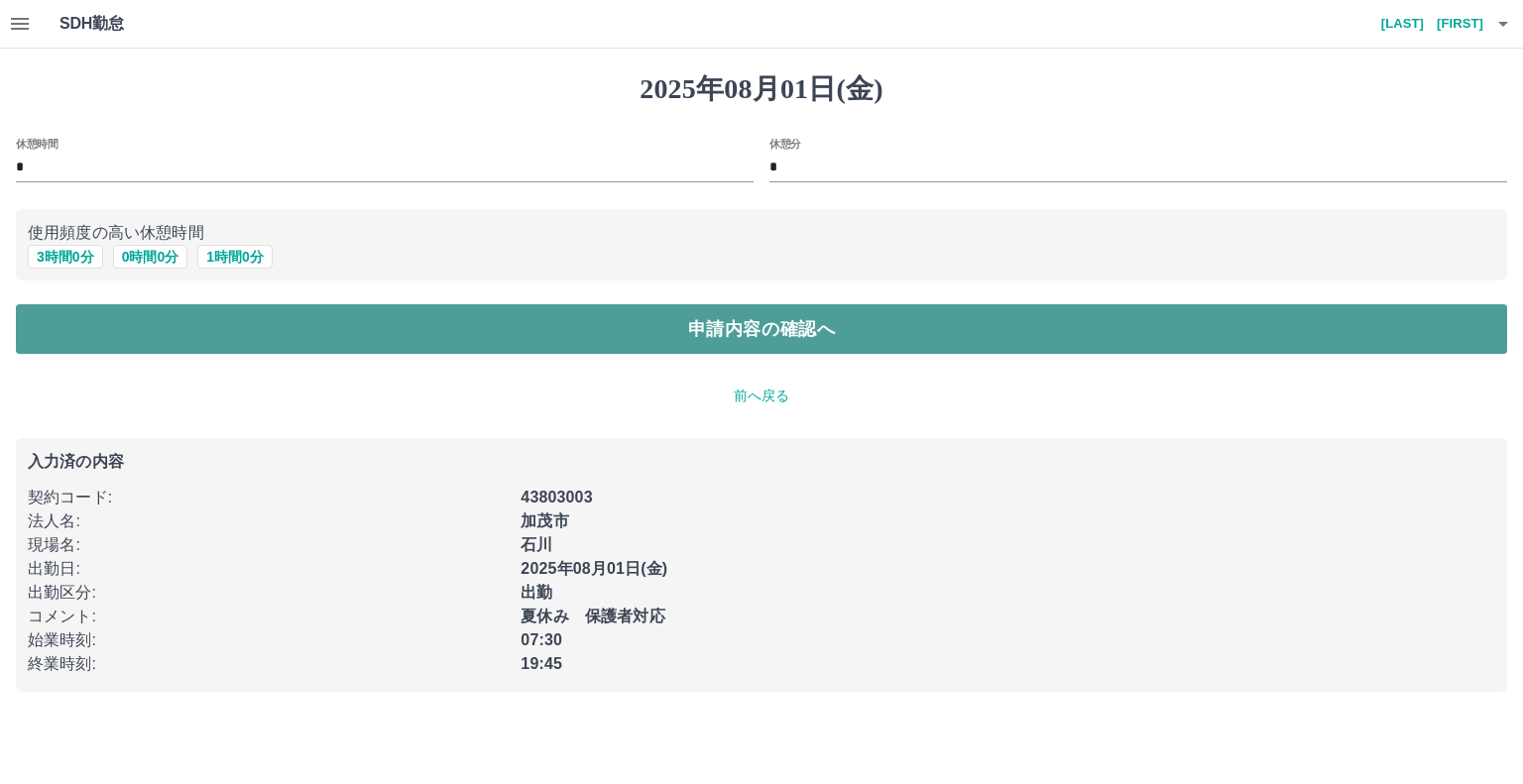 click on "申請内容の確認へ" at bounding box center [762, 329] 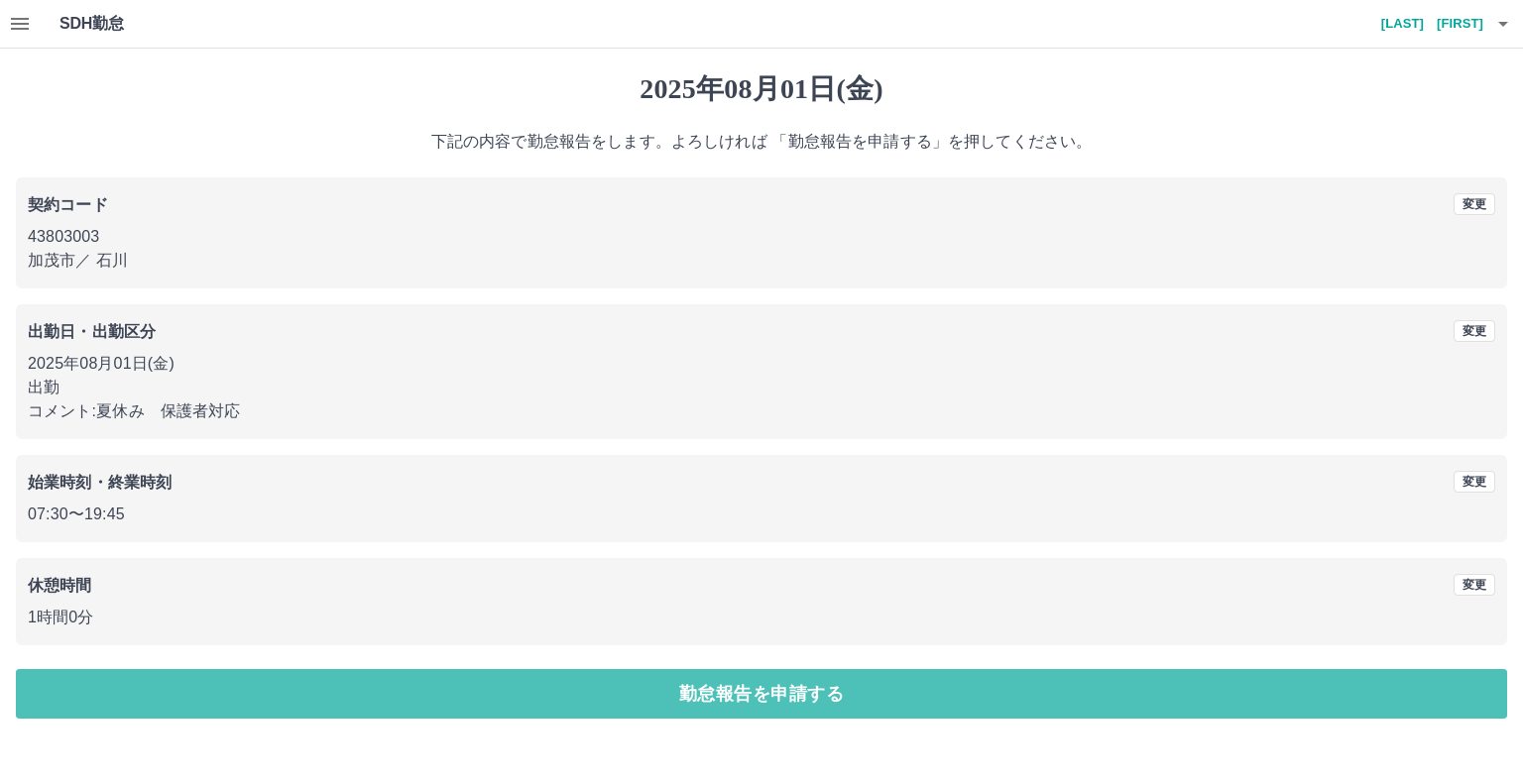click on "勤怠報告を申請する" at bounding box center (762, 694) 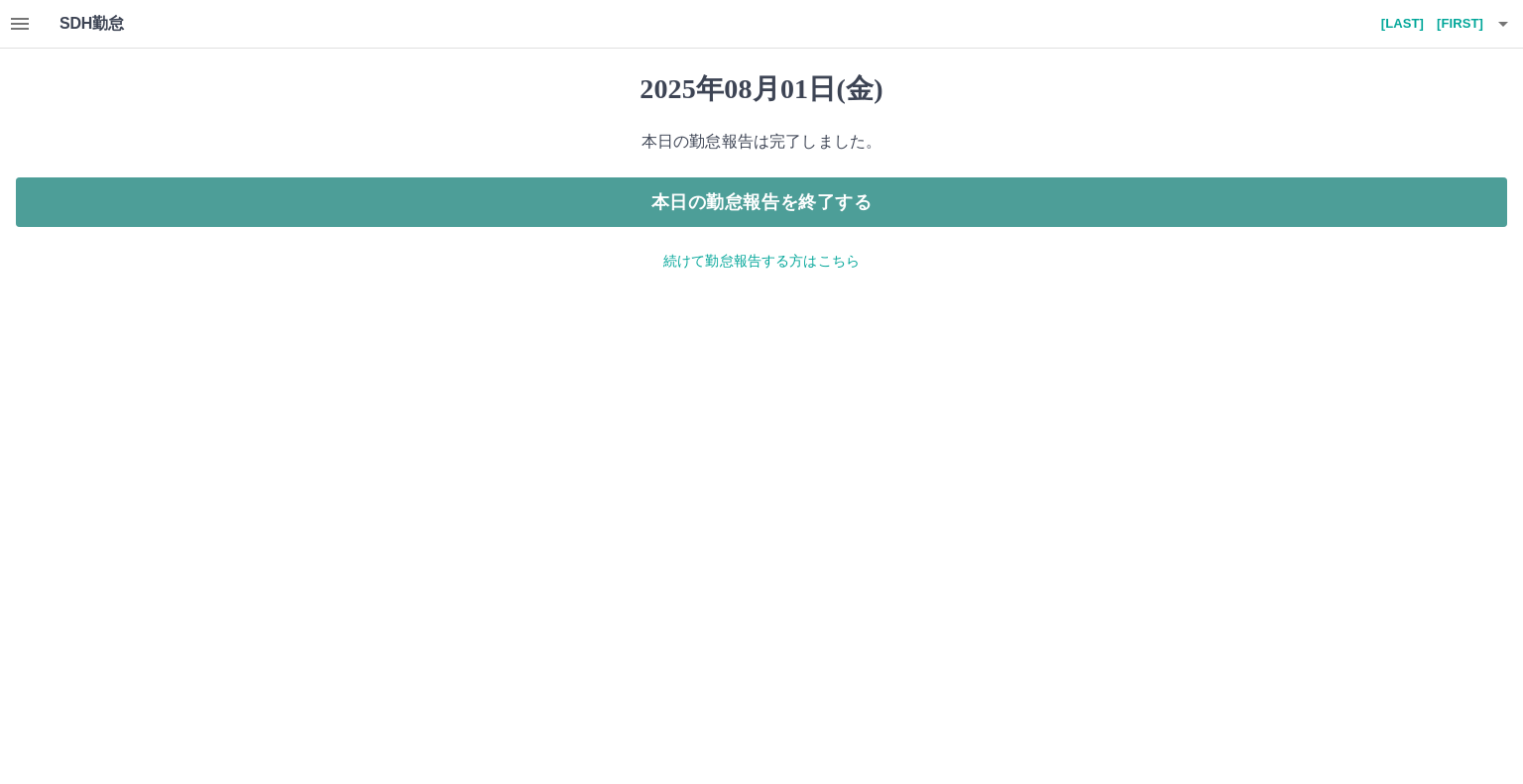 click on "本日の勤怠報告を終了する" at bounding box center (762, 202) 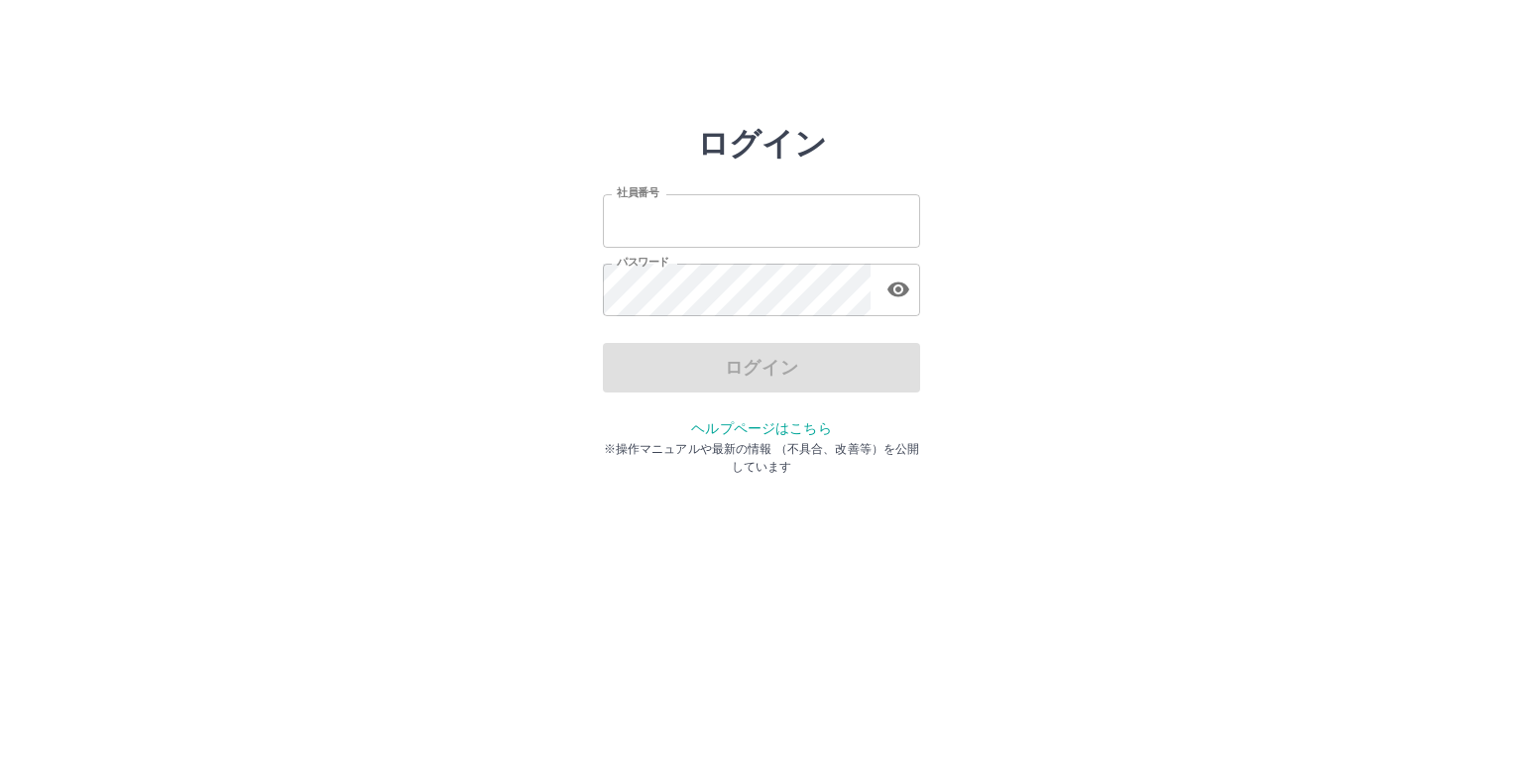 scroll, scrollTop: 0, scrollLeft: 0, axis: both 